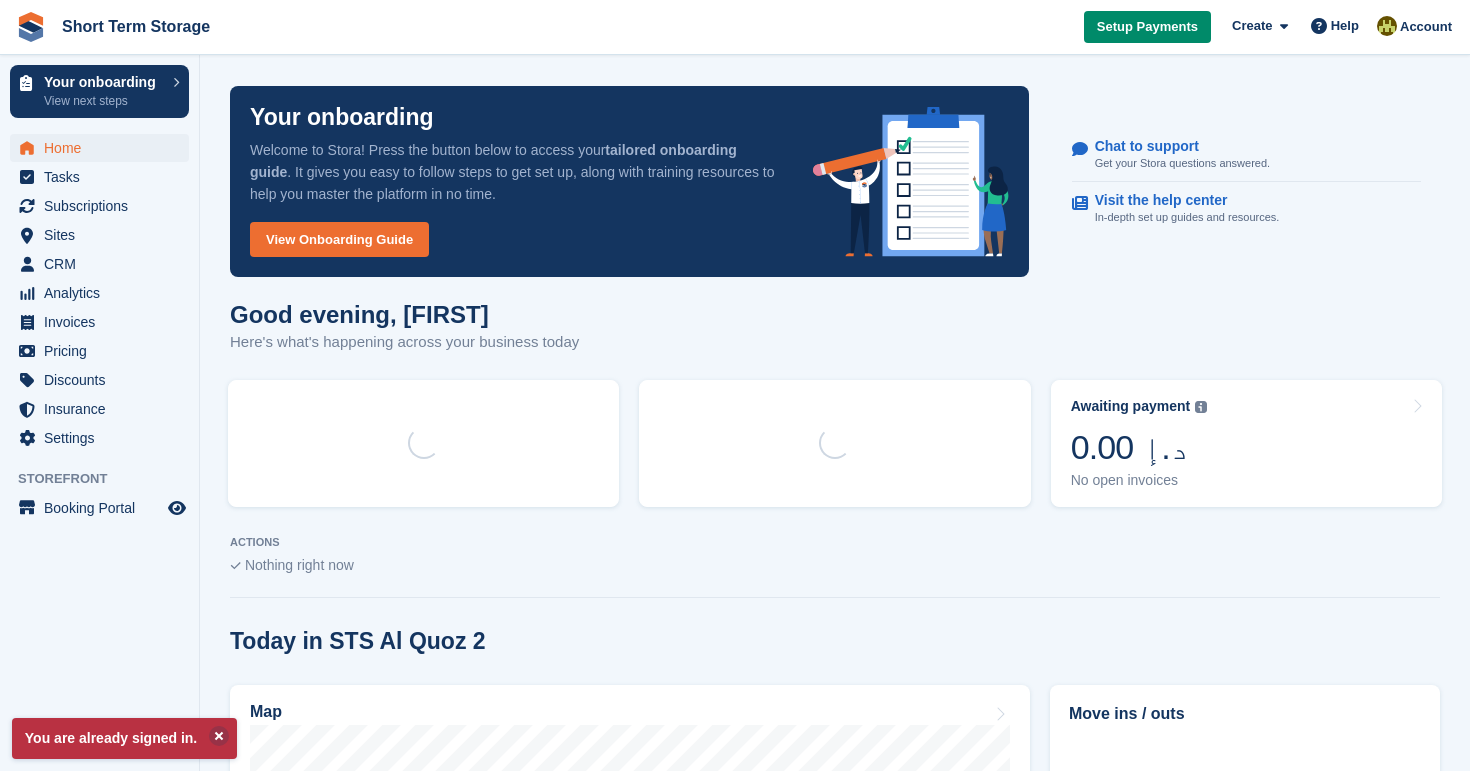 scroll, scrollTop: 0, scrollLeft: 0, axis: both 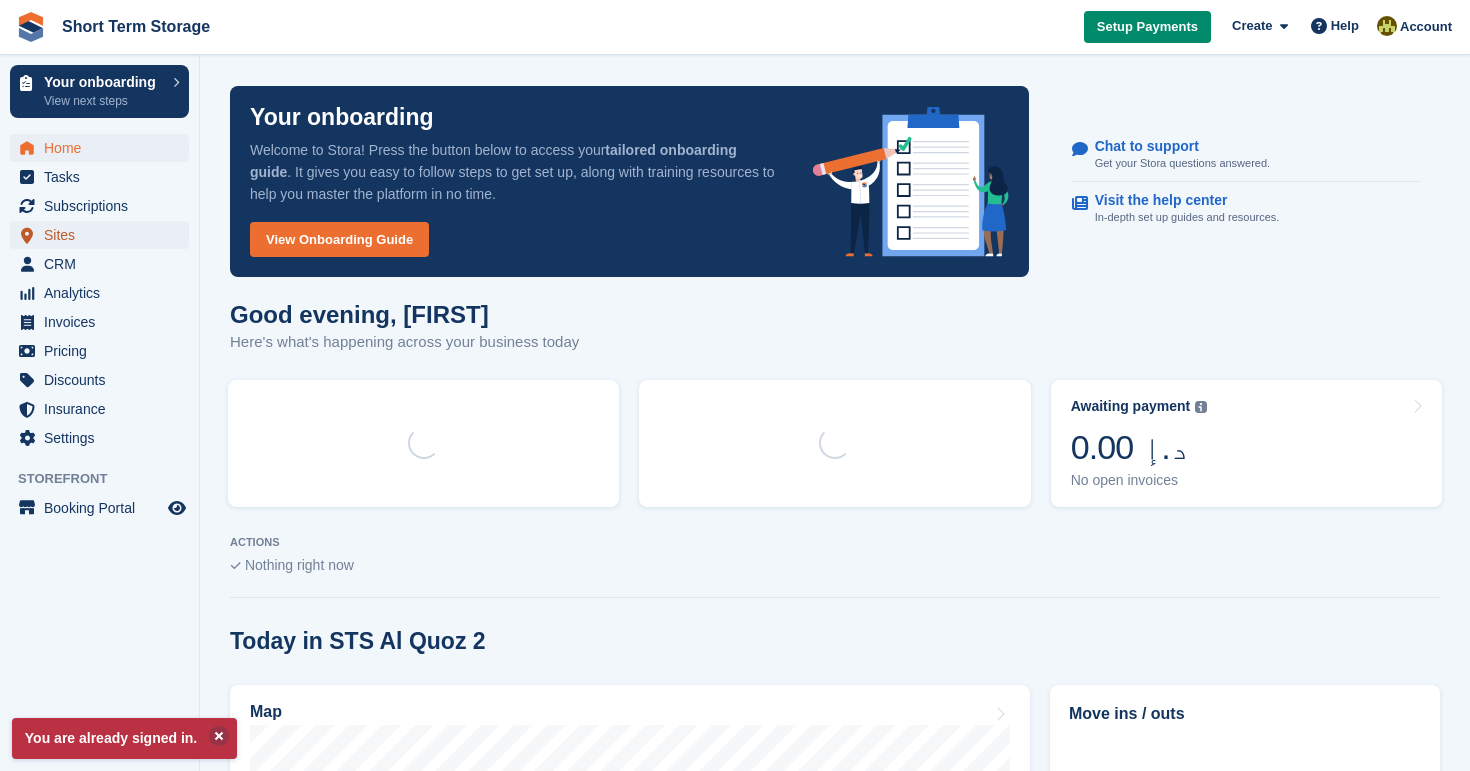 click on "Sites" at bounding box center (104, 235) 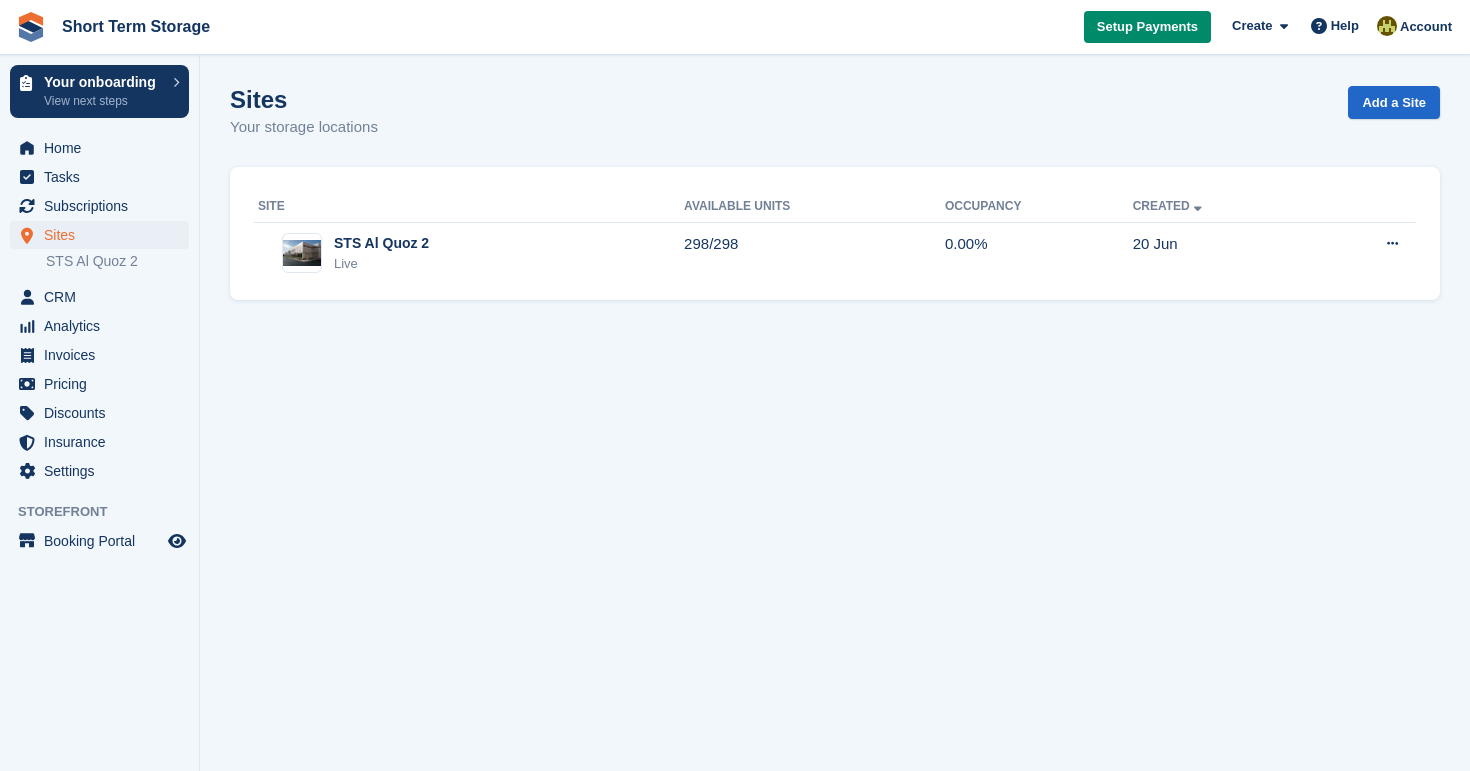 scroll, scrollTop: 0, scrollLeft: 0, axis: both 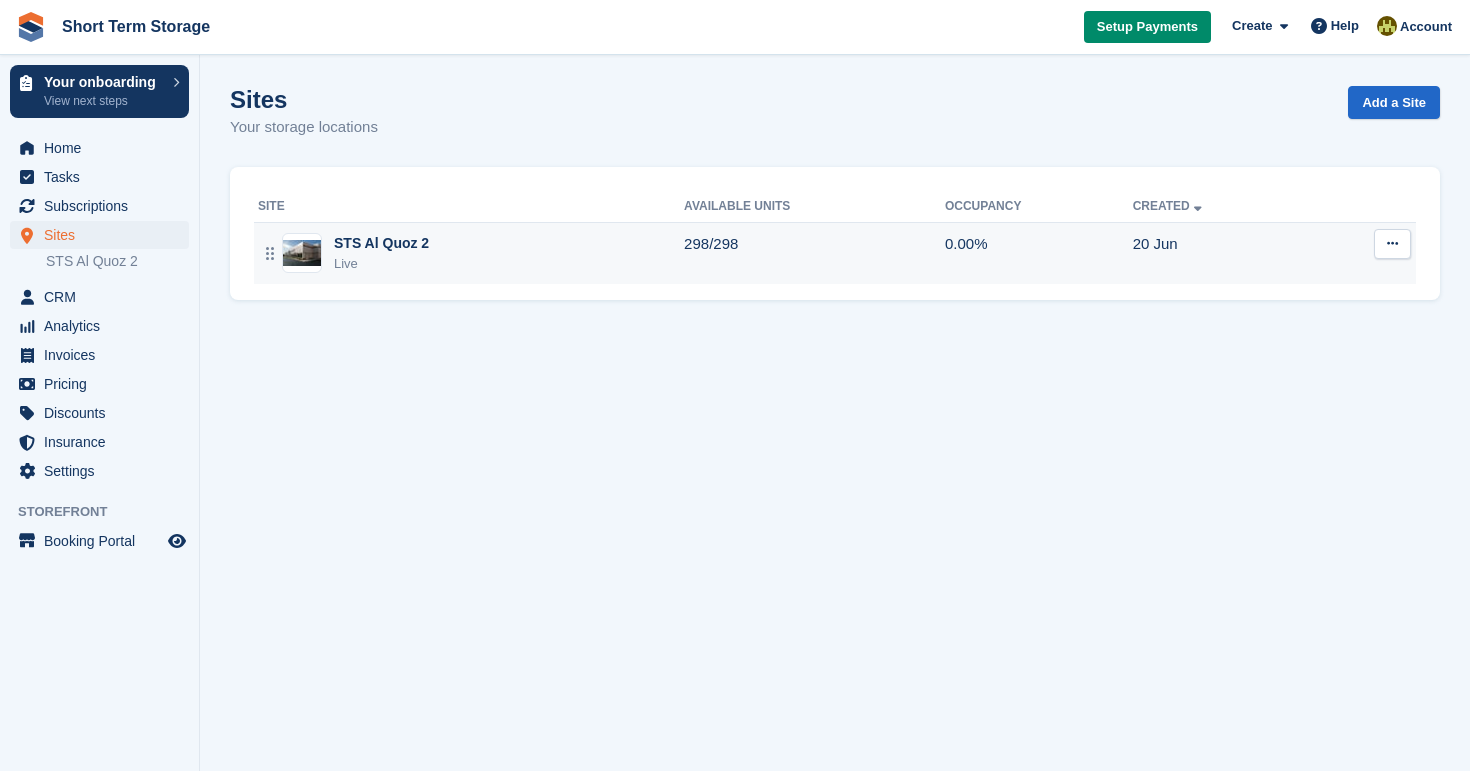 click on "STS Al Quoz 2" at bounding box center (381, 243) 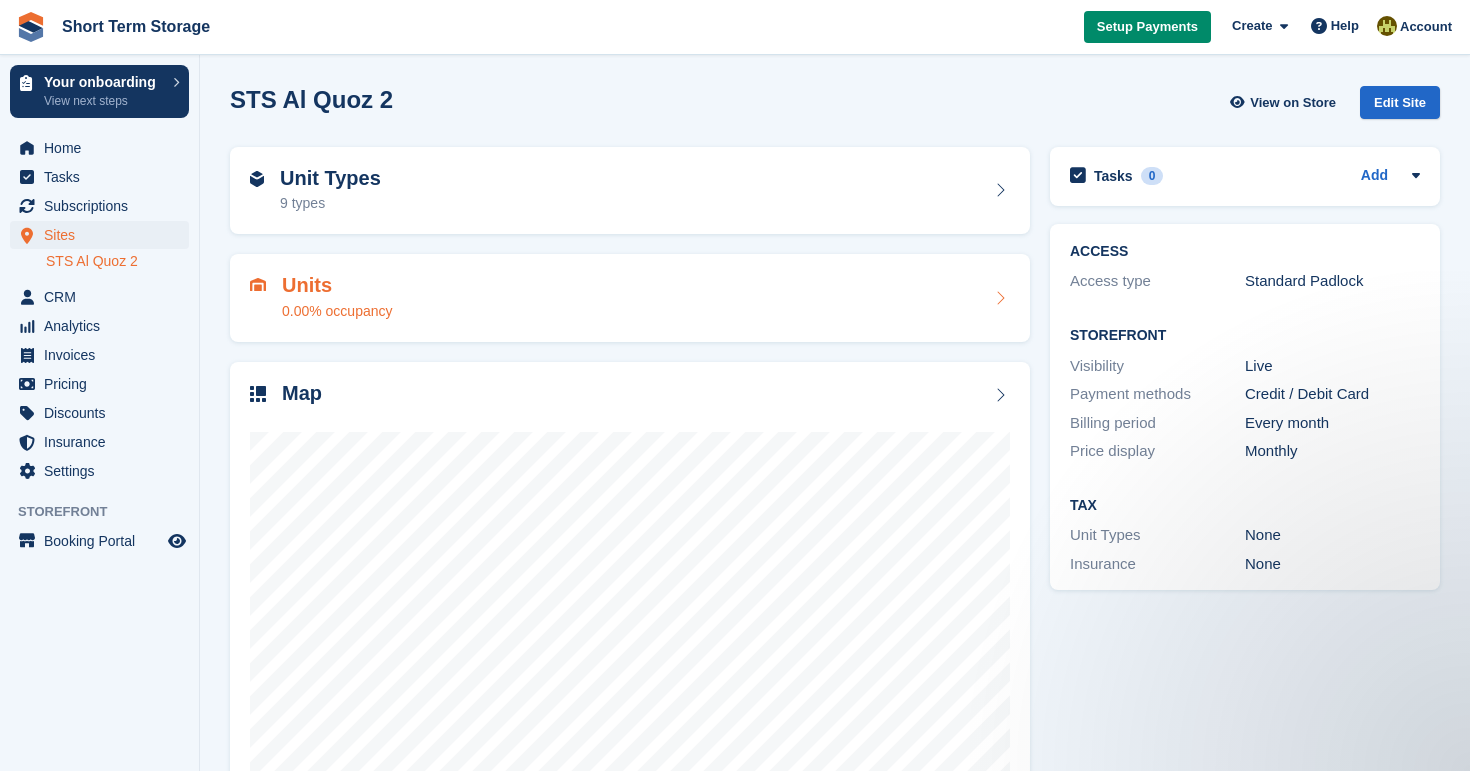 scroll, scrollTop: 82, scrollLeft: 0, axis: vertical 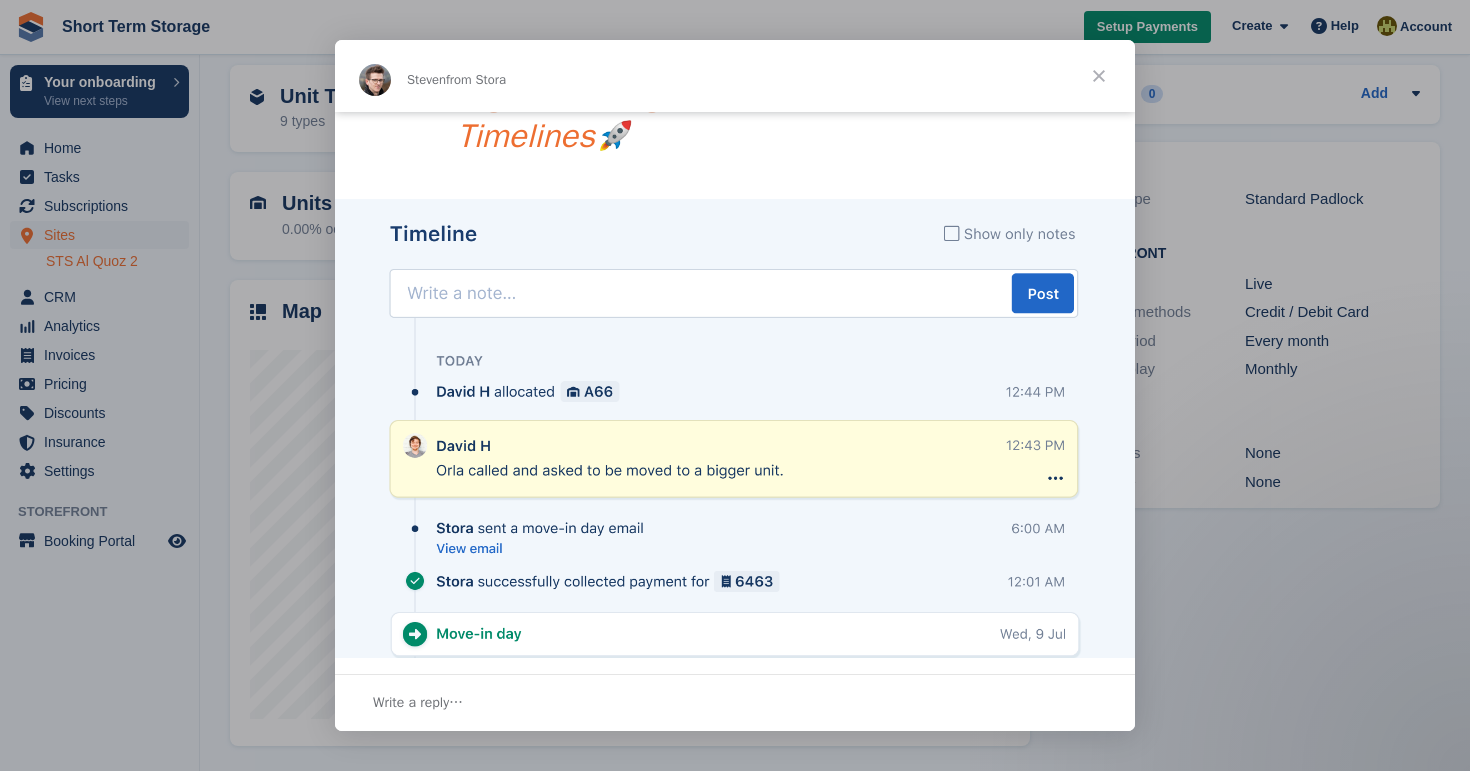 click at bounding box center (1099, 76) 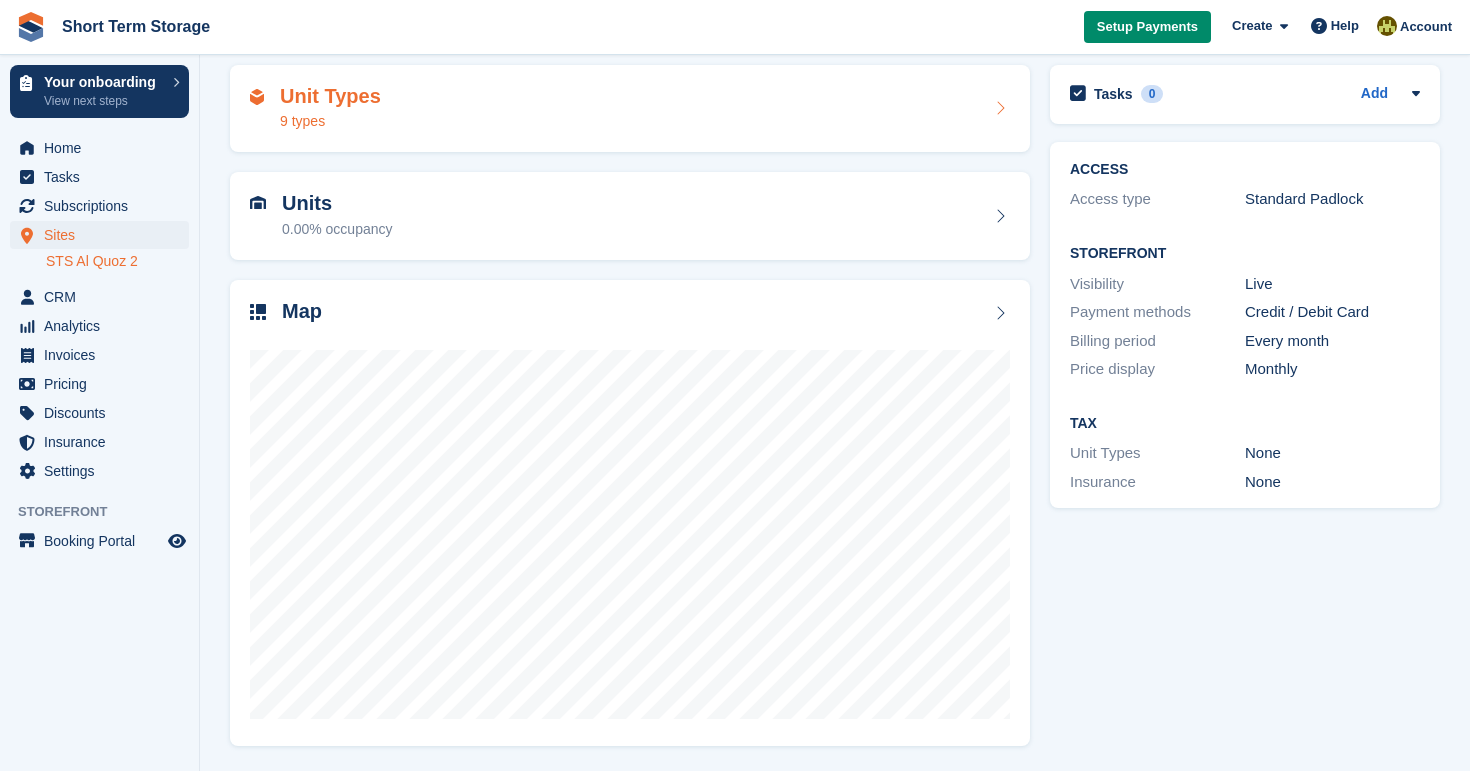click at bounding box center (1000, 108) 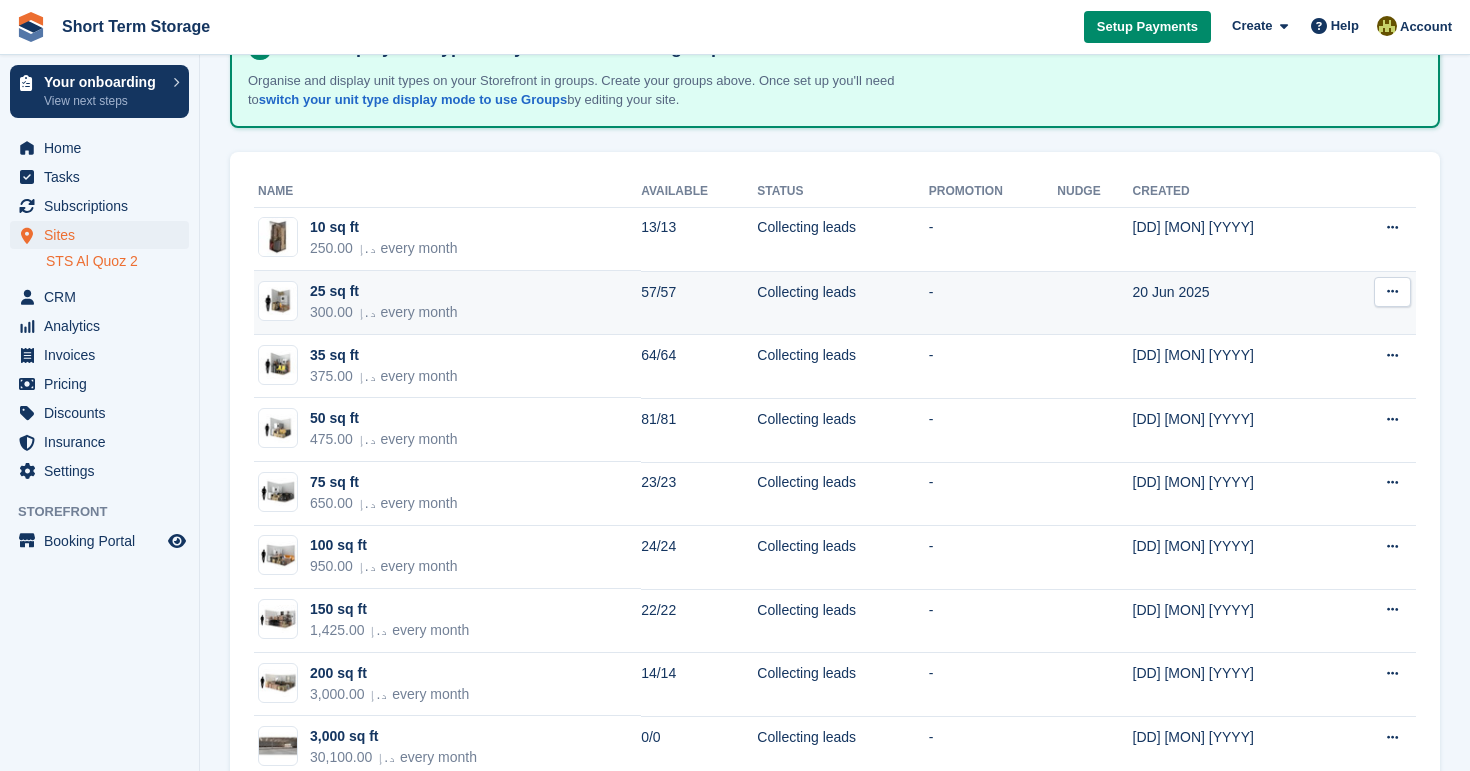 scroll, scrollTop: 184, scrollLeft: 0, axis: vertical 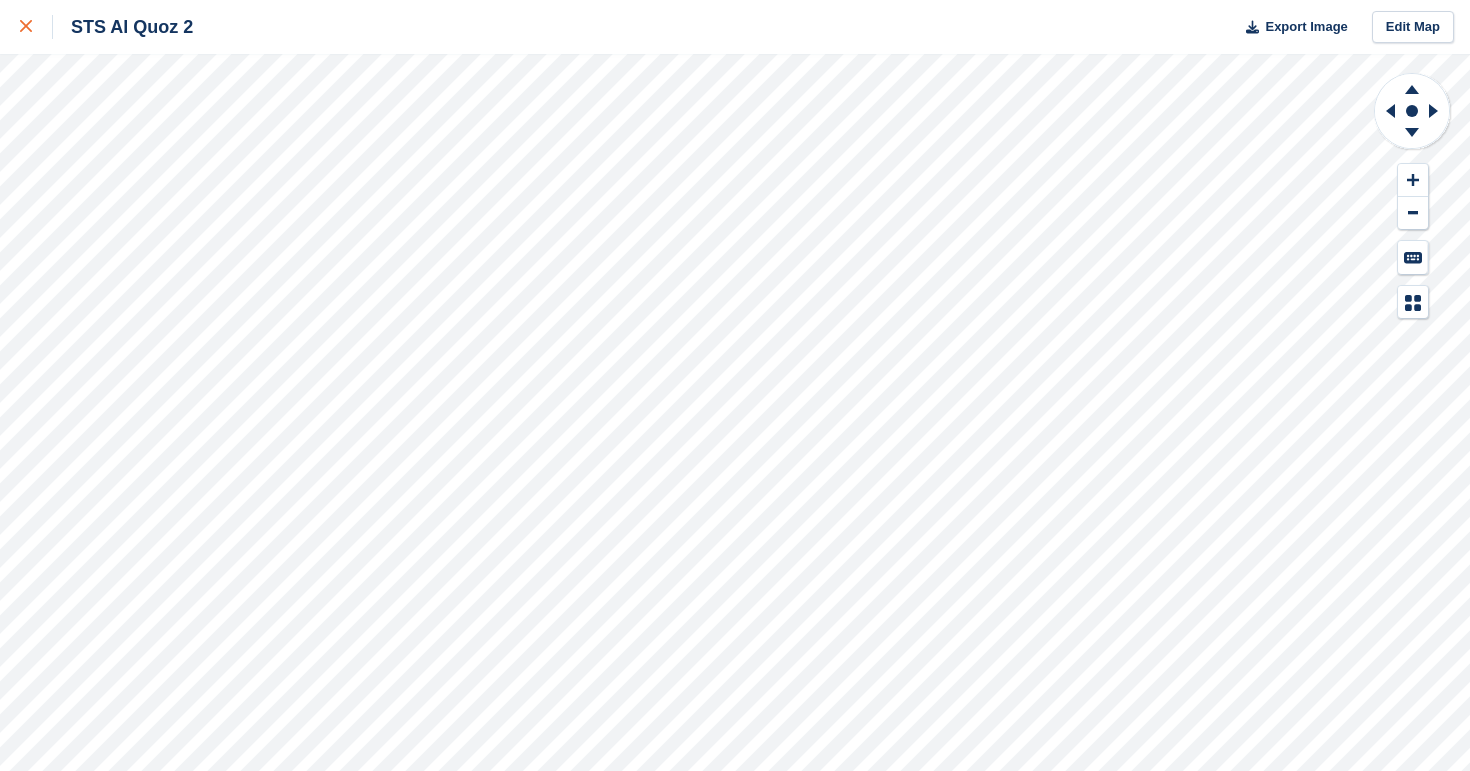click 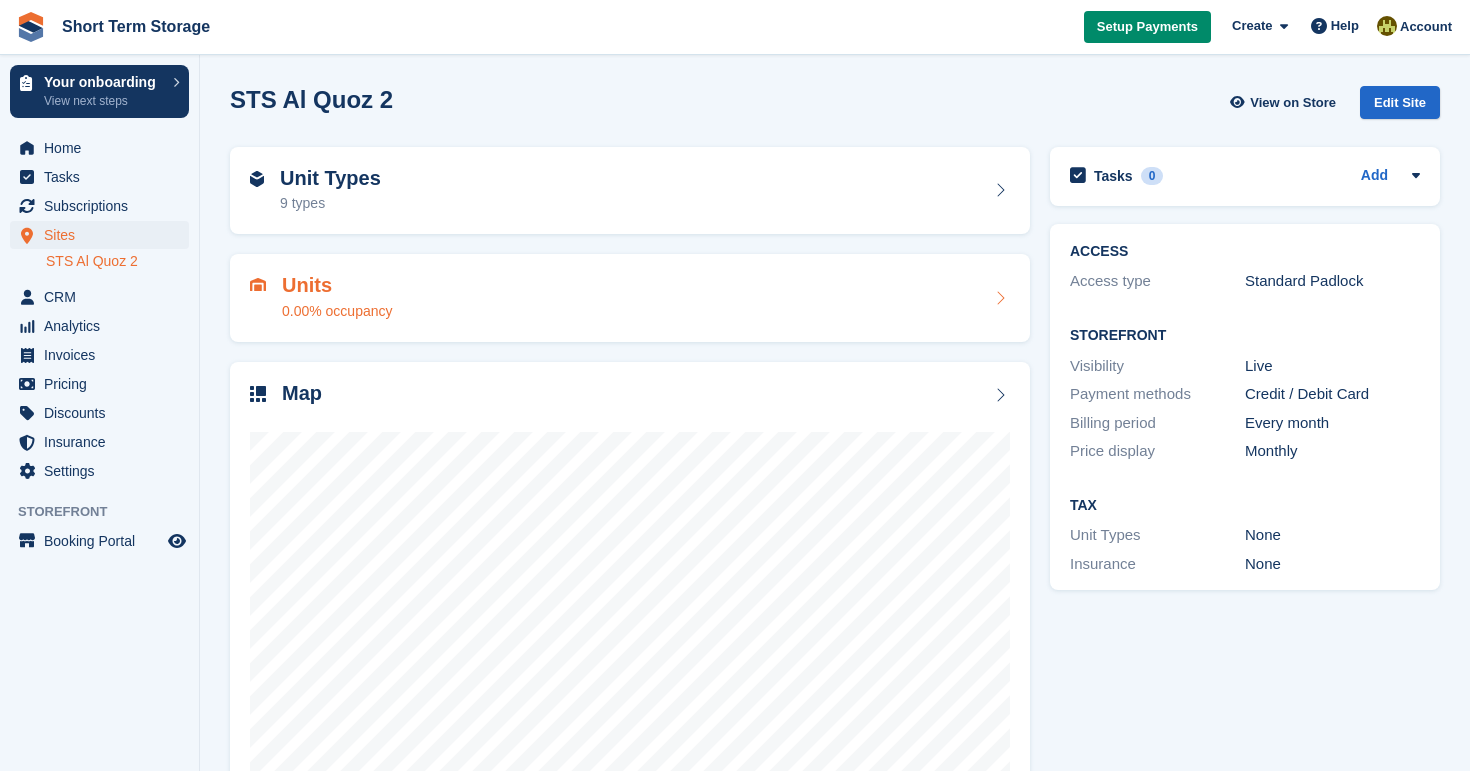 scroll, scrollTop: 0, scrollLeft: 0, axis: both 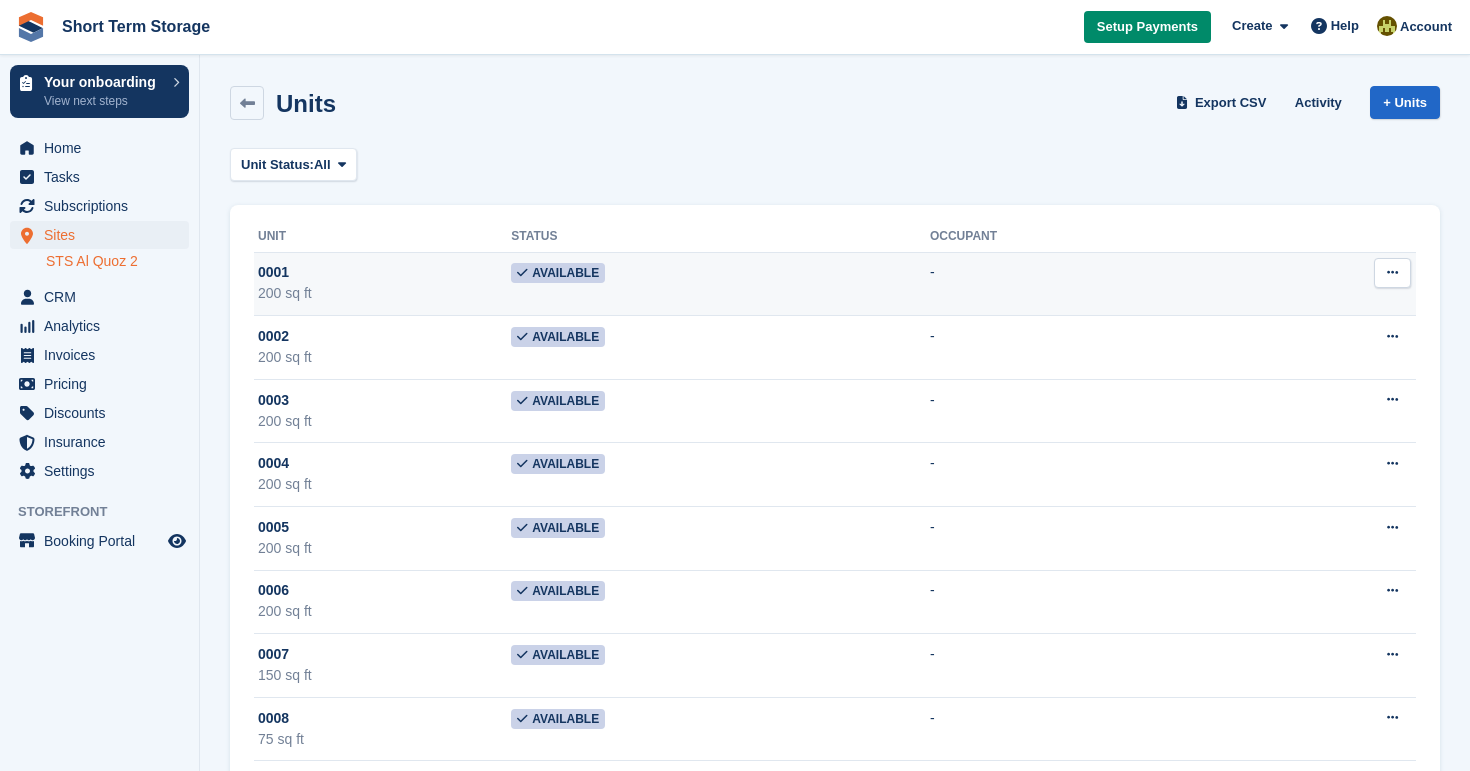 click on "200 sq ft" at bounding box center (384, 293) 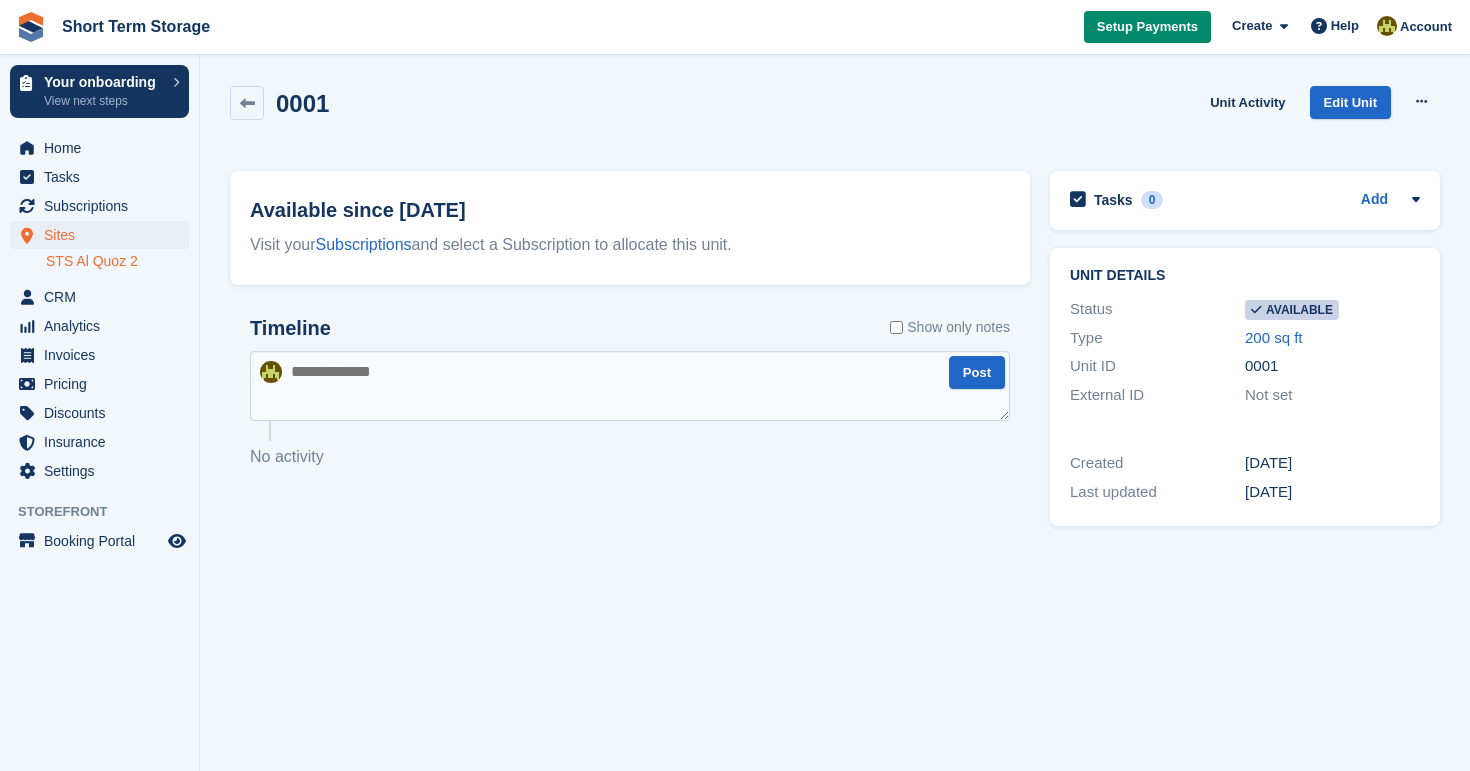 scroll, scrollTop: 0, scrollLeft: 0, axis: both 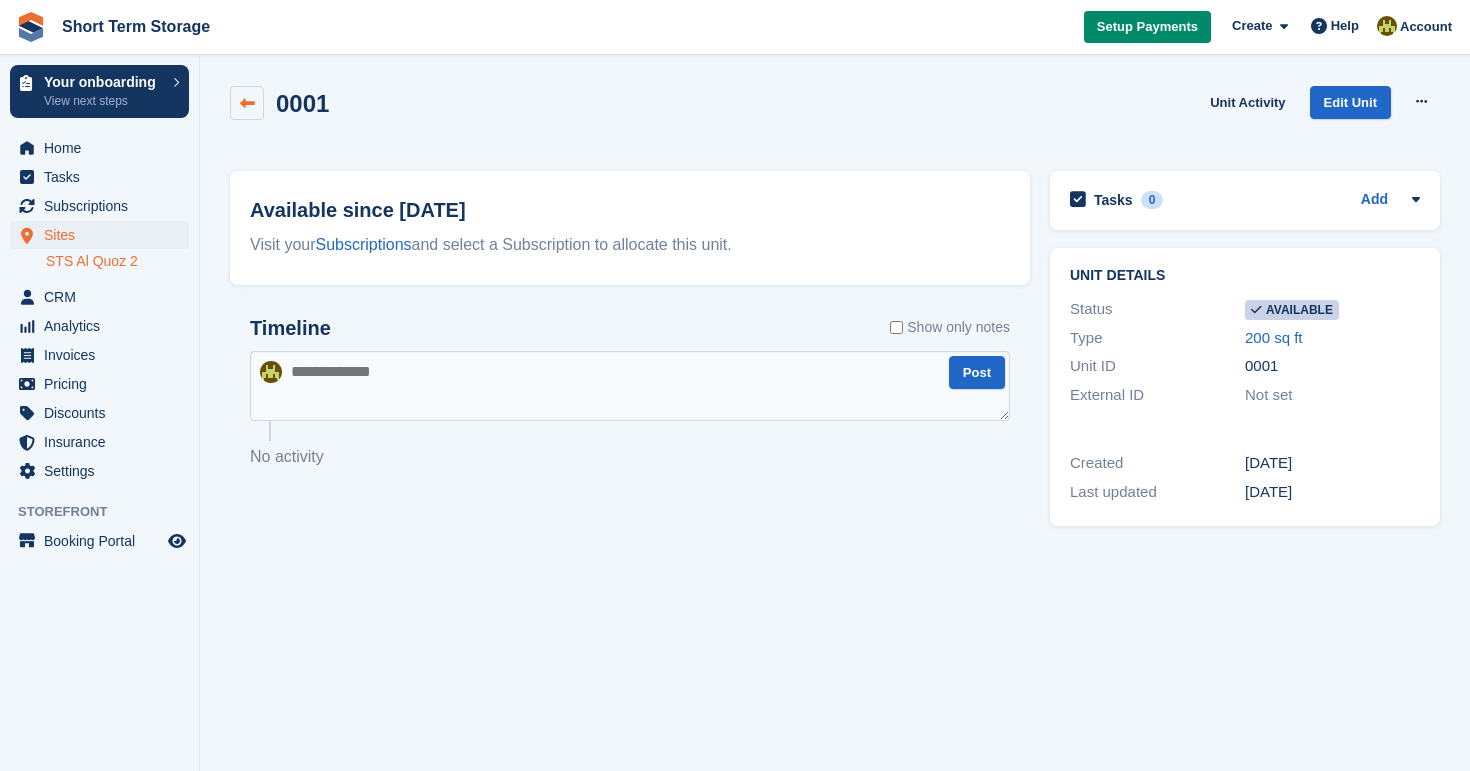 click at bounding box center [247, 103] 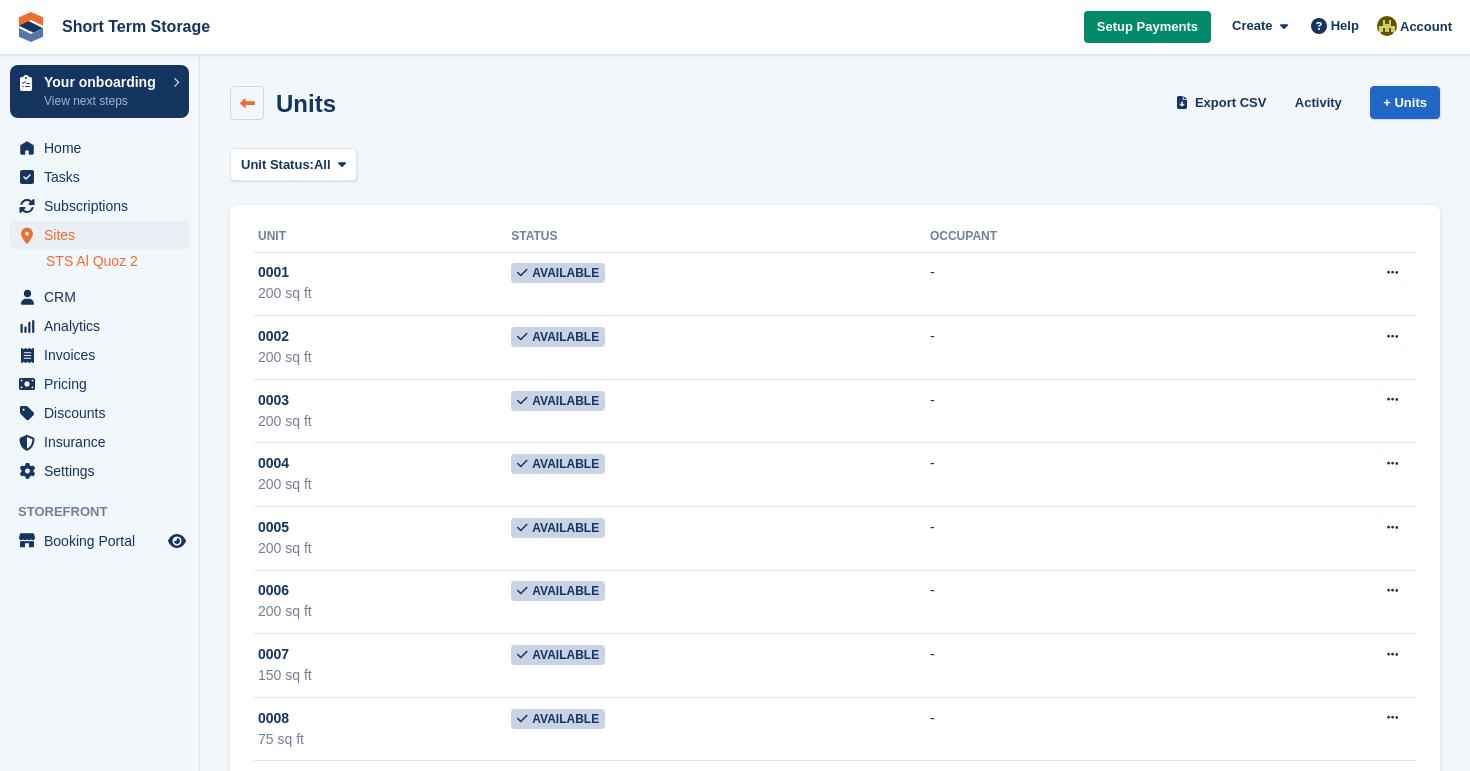 click at bounding box center [247, 103] 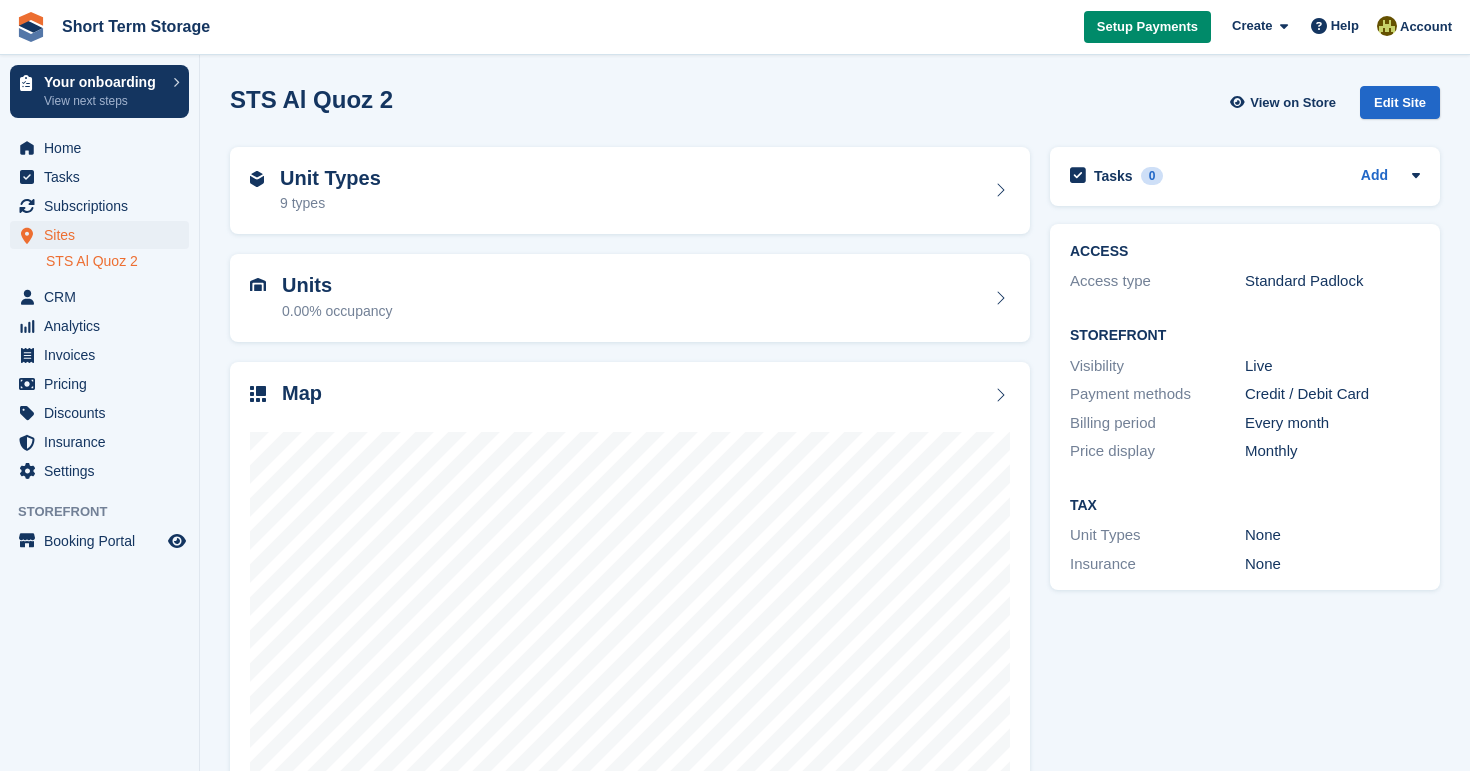 scroll, scrollTop: 82, scrollLeft: 0, axis: vertical 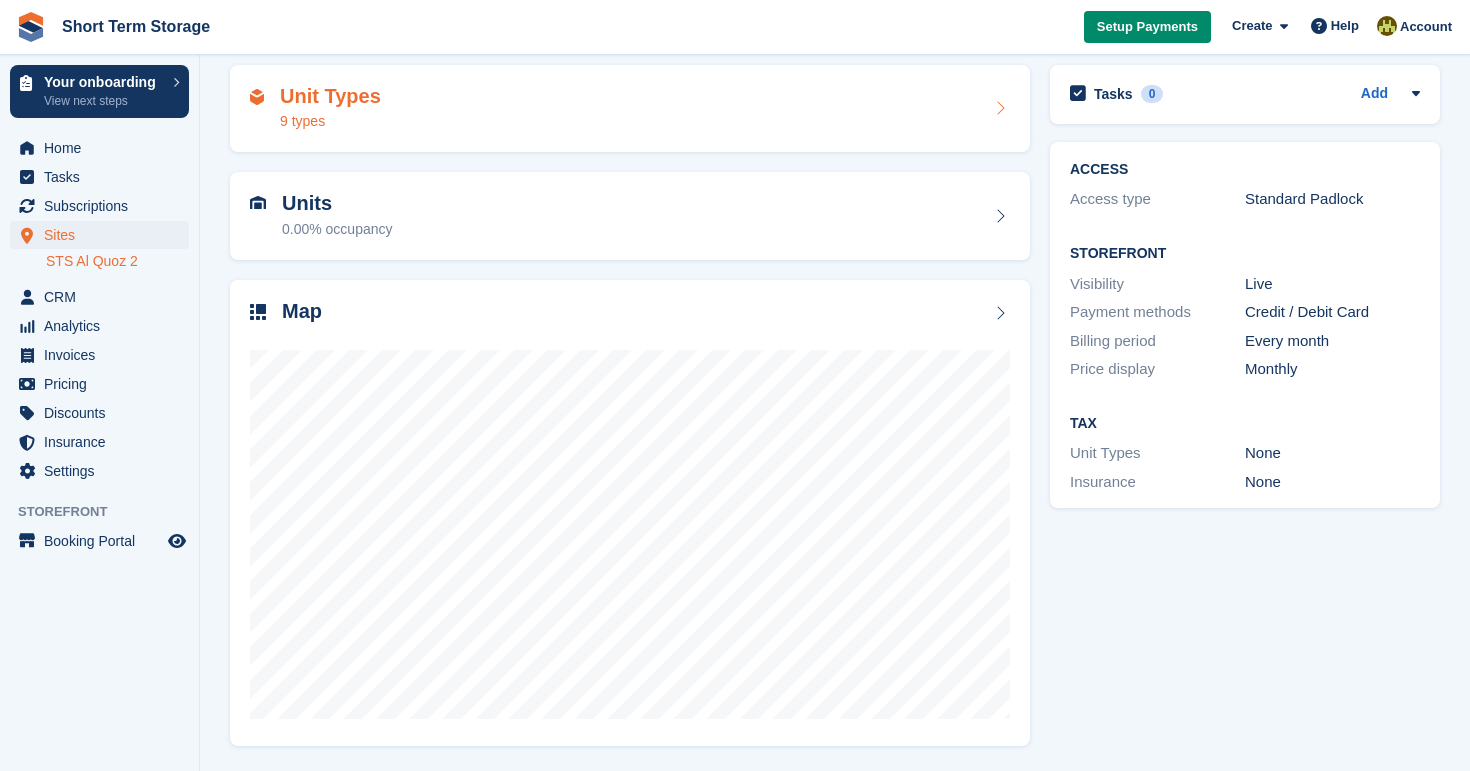 click at bounding box center (1000, 108) 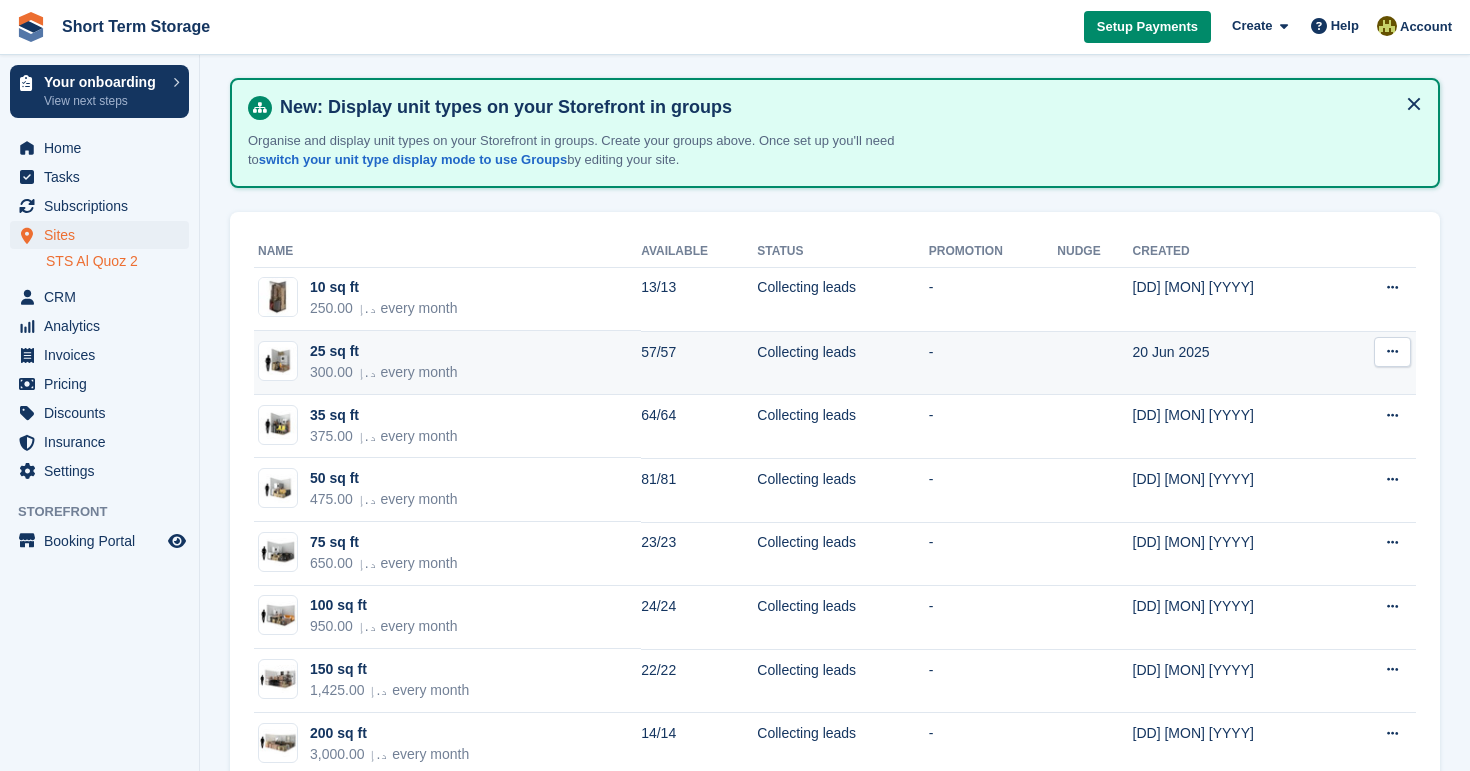scroll, scrollTop: 69, scrollLeft: 0, axis: vertical 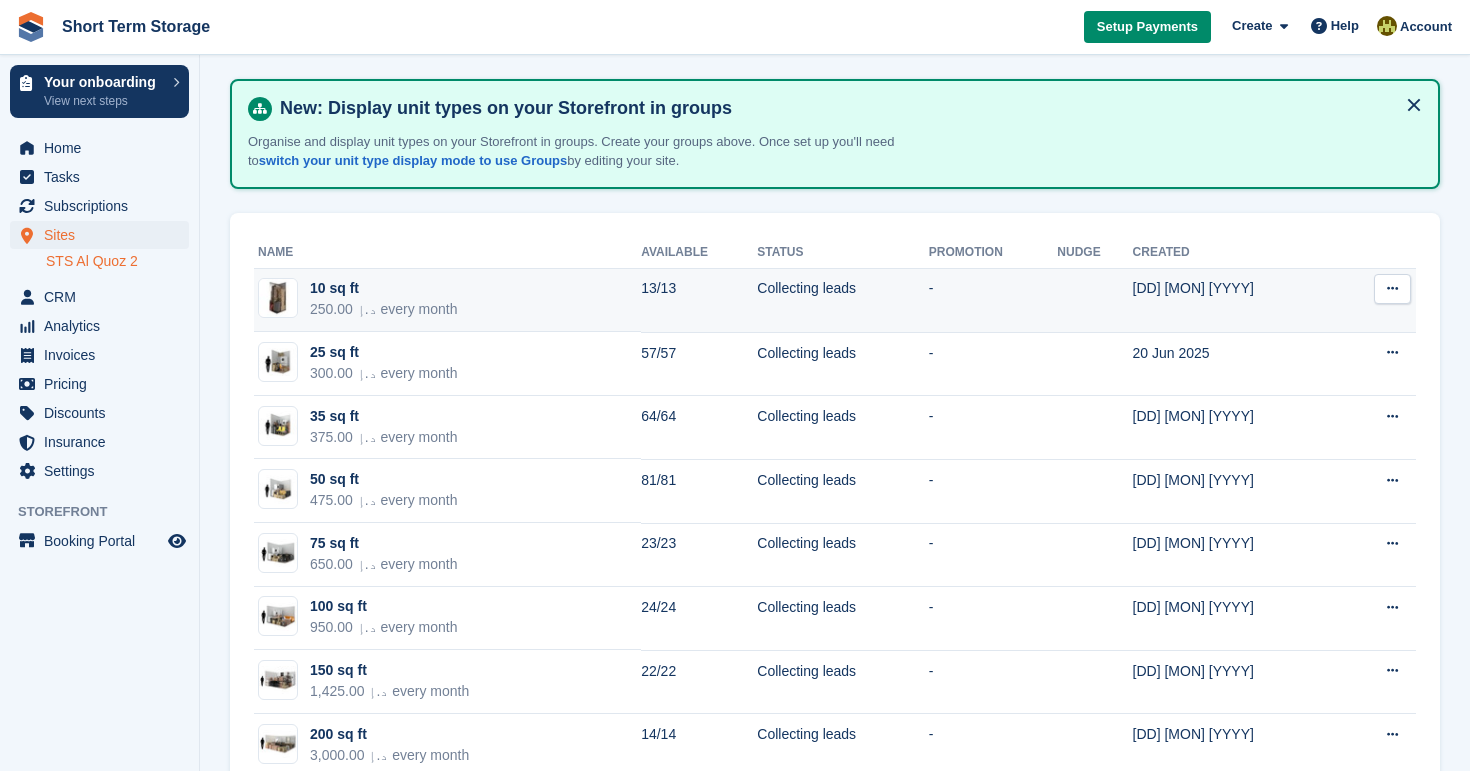 click on "10 sq ft
[PRICE] every month" at bounding box center [447, 301] 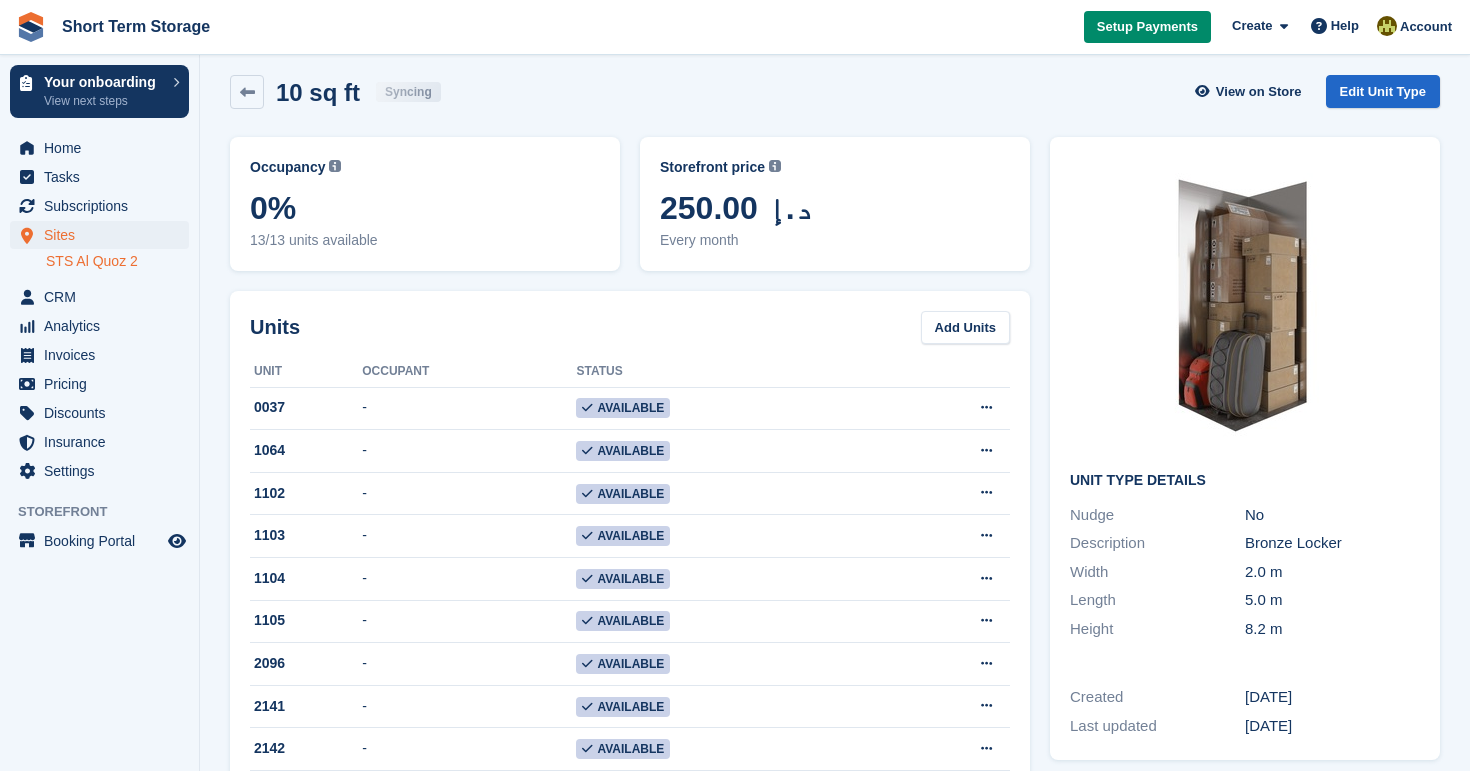 scroll, scrollTop: 0, scrollLeft: 0, axis: both 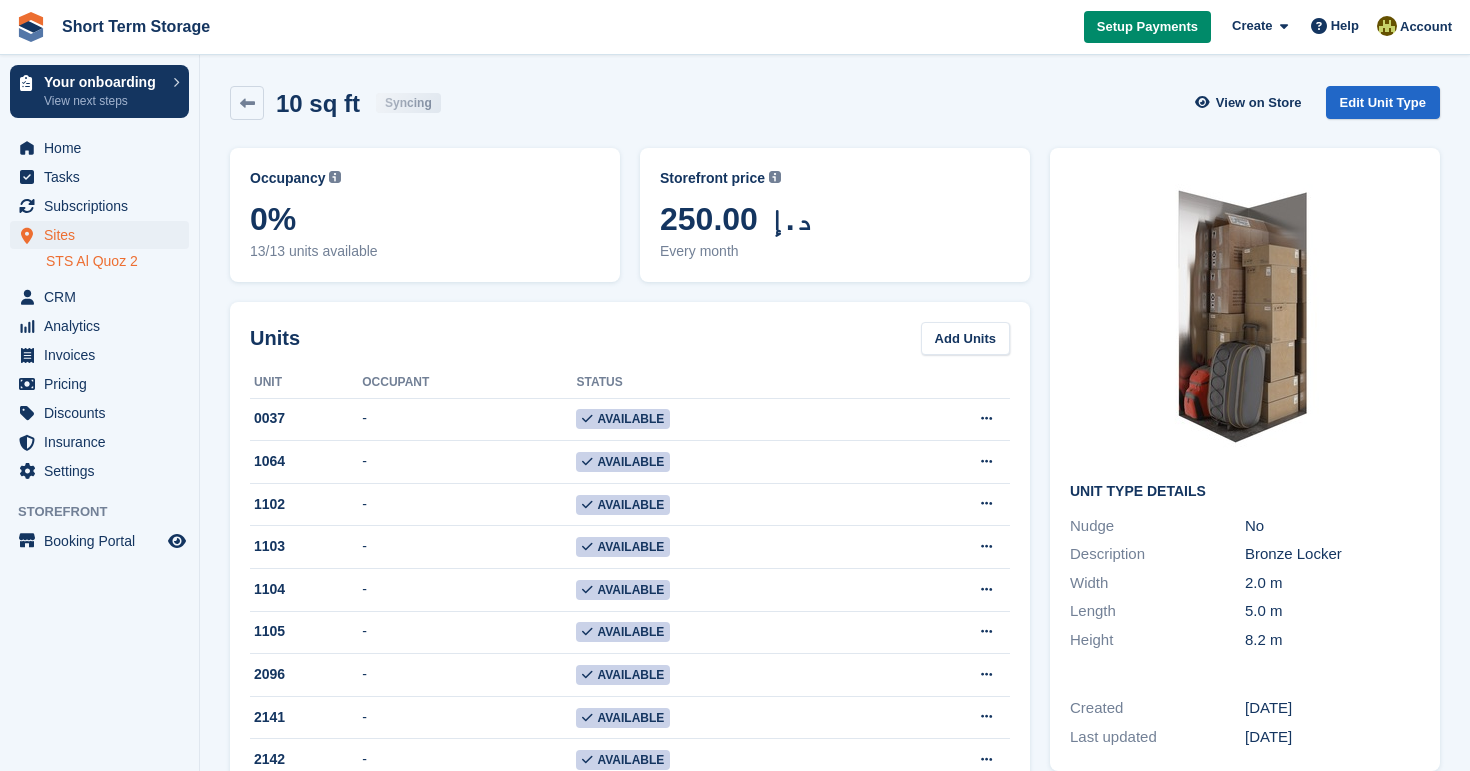 click on "10 sq ft
Syncing
View on Store
Edit Unit Type
Occupancy
Current percentage of all currently allocated units of this unit type in terms of area. Includes units with occupied, repo or overlocked status.
0%
13/13 units available
Storefront price
250.00 د.إ
Every month
Units" at bounding box center (835, 661) 